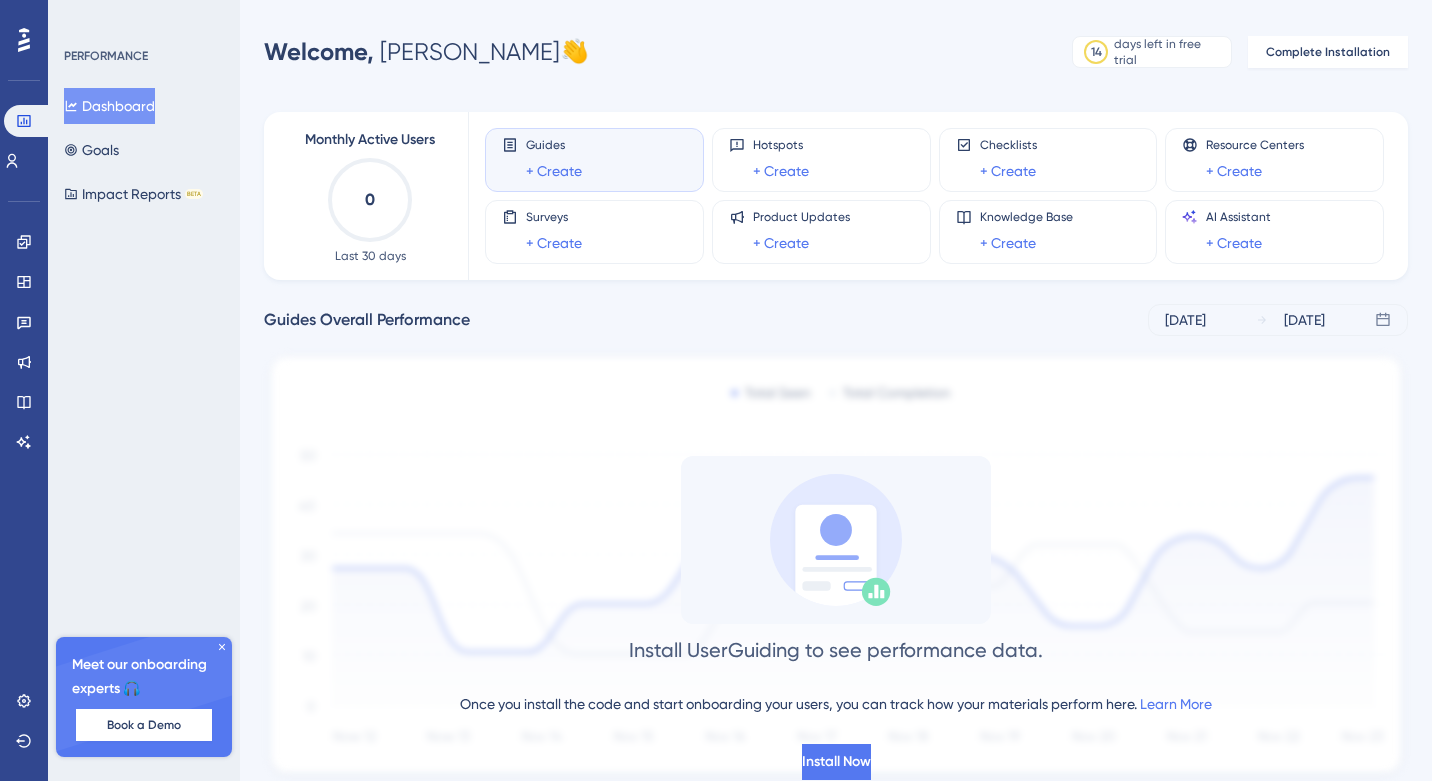 scroll, scrollTop: 0, scrollLeft: 0, axis: both 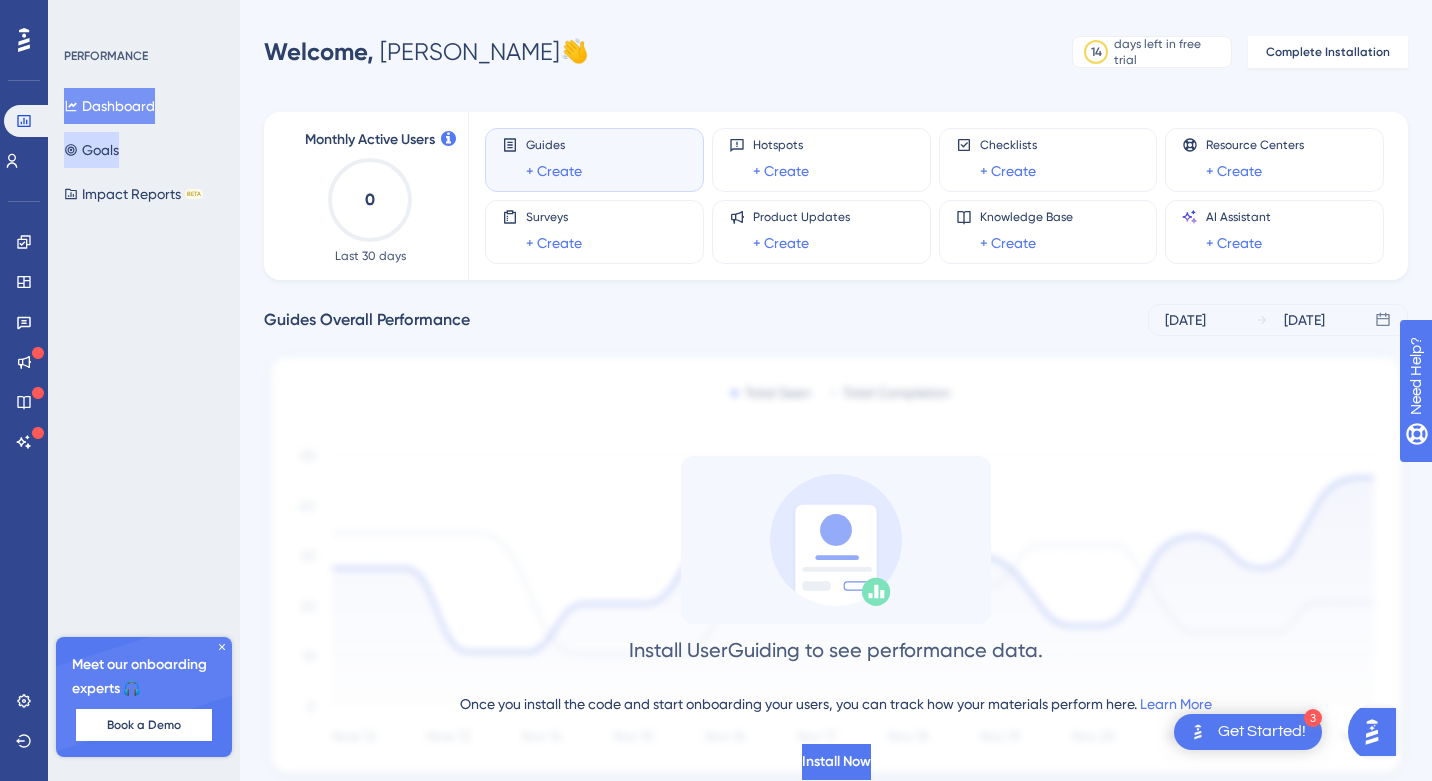 click on "Goals" at bounding box center (91, 150) 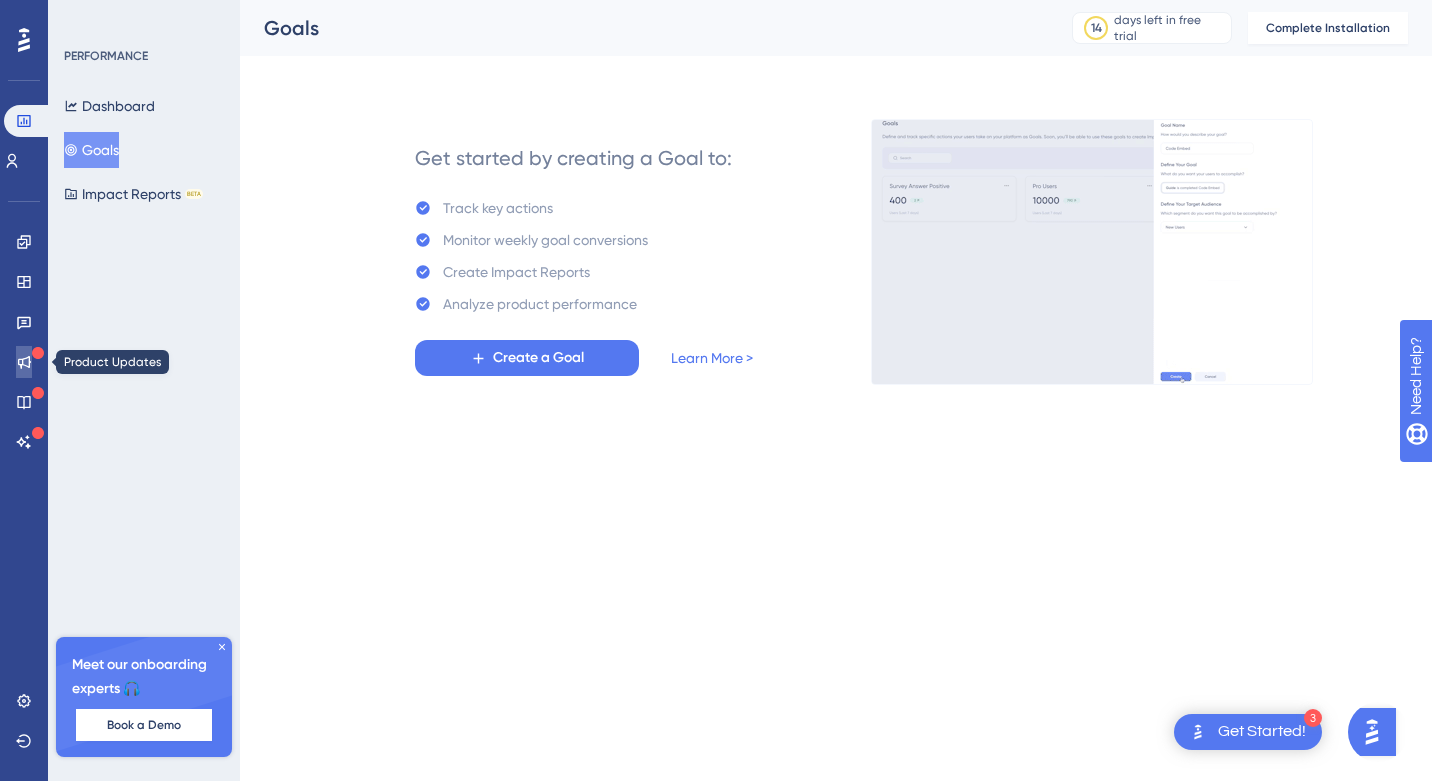 click at bounding box center (24, 362) 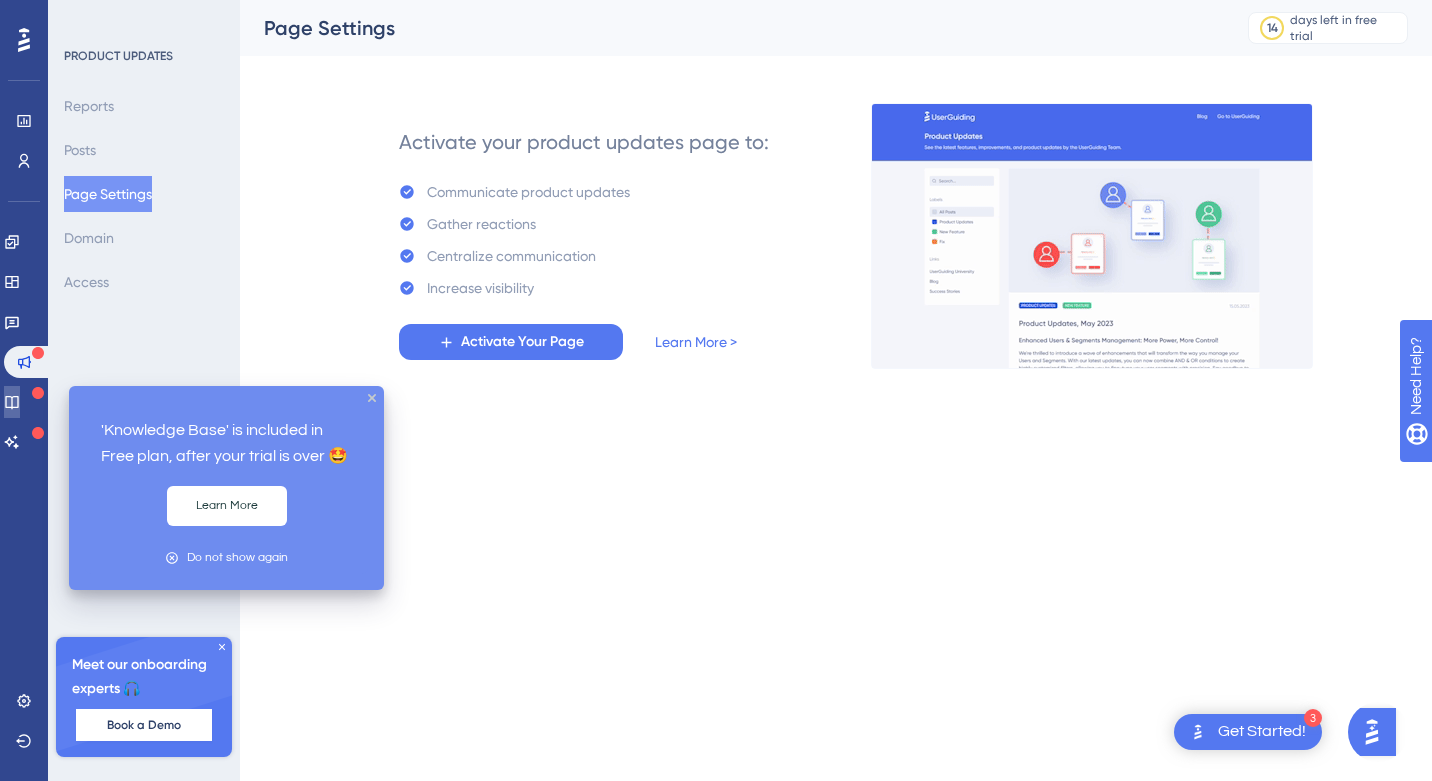 click at bounding box center (12, 402) 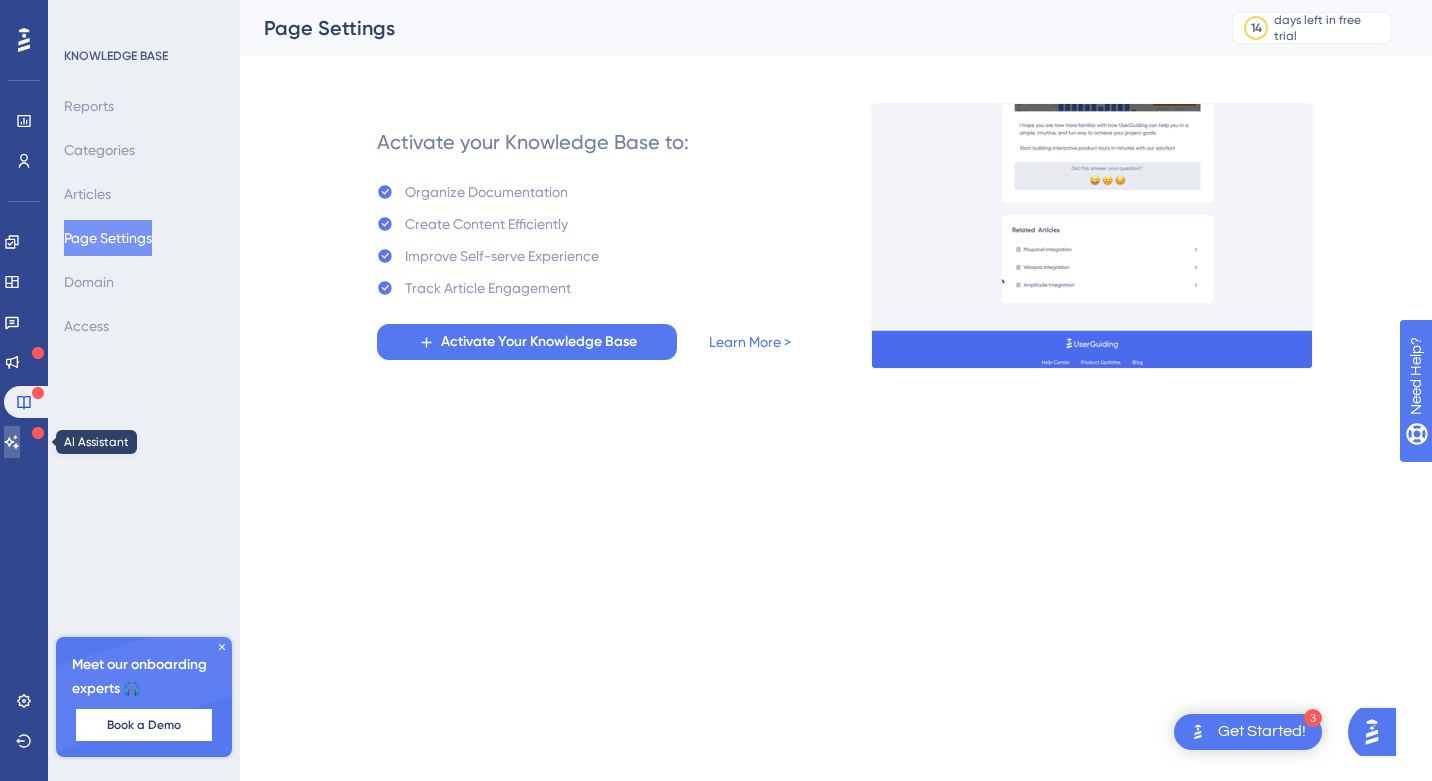 click 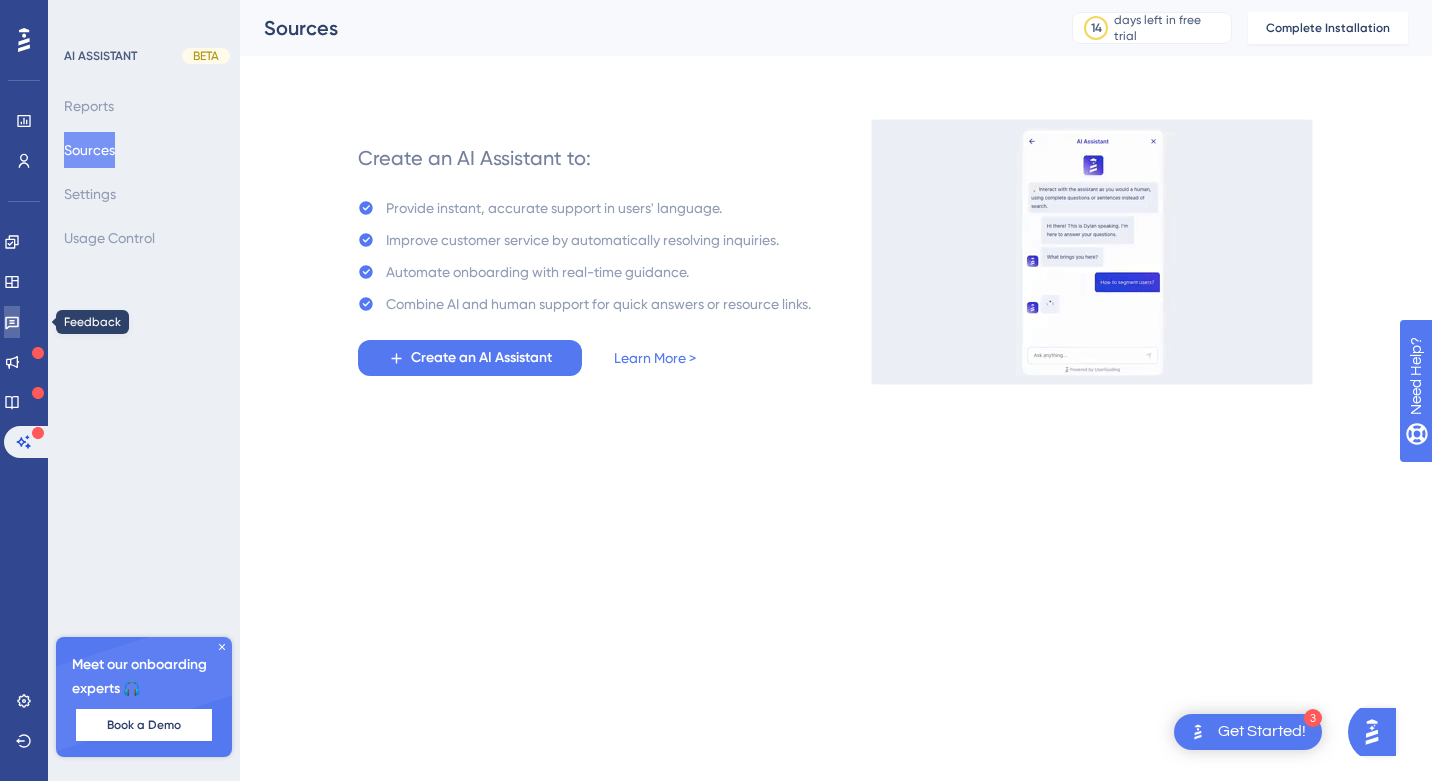 click 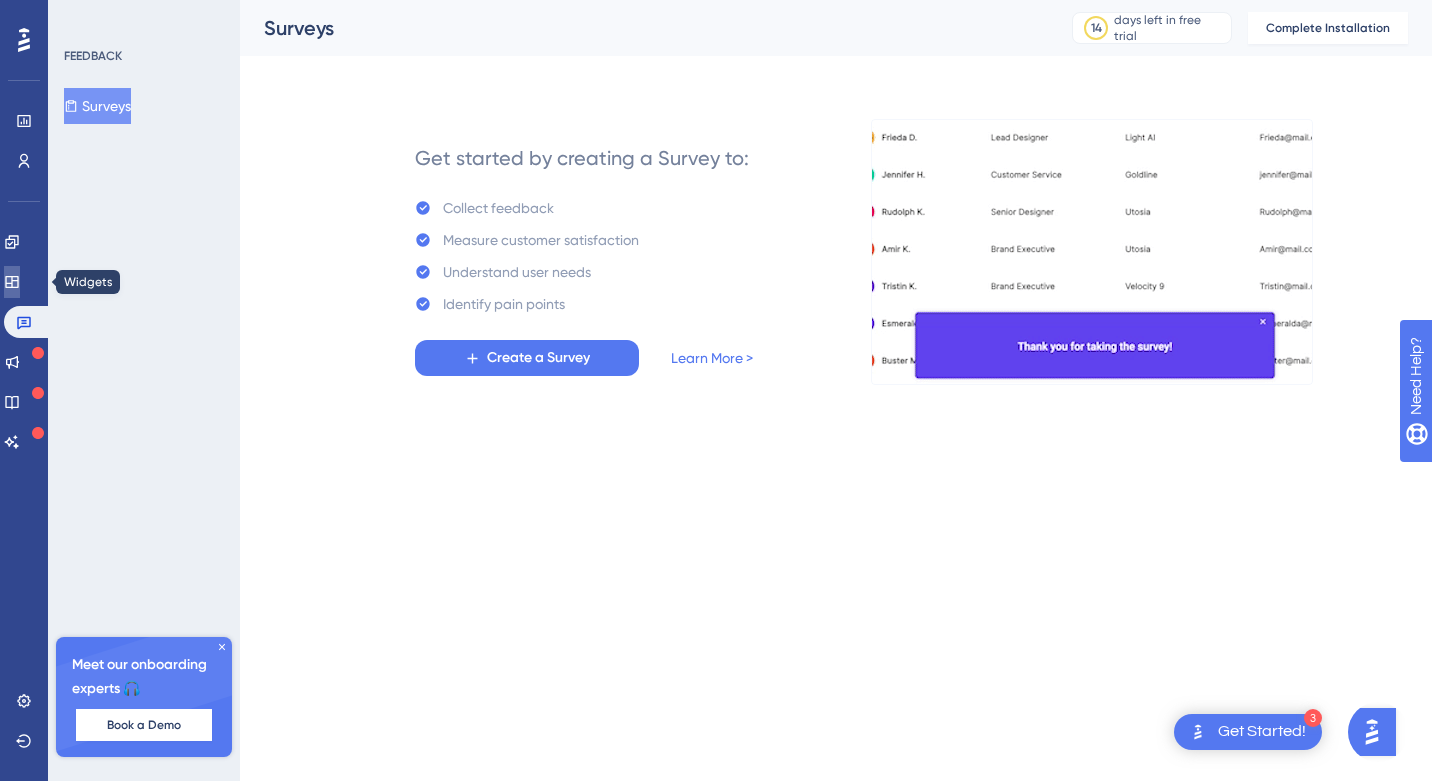 click 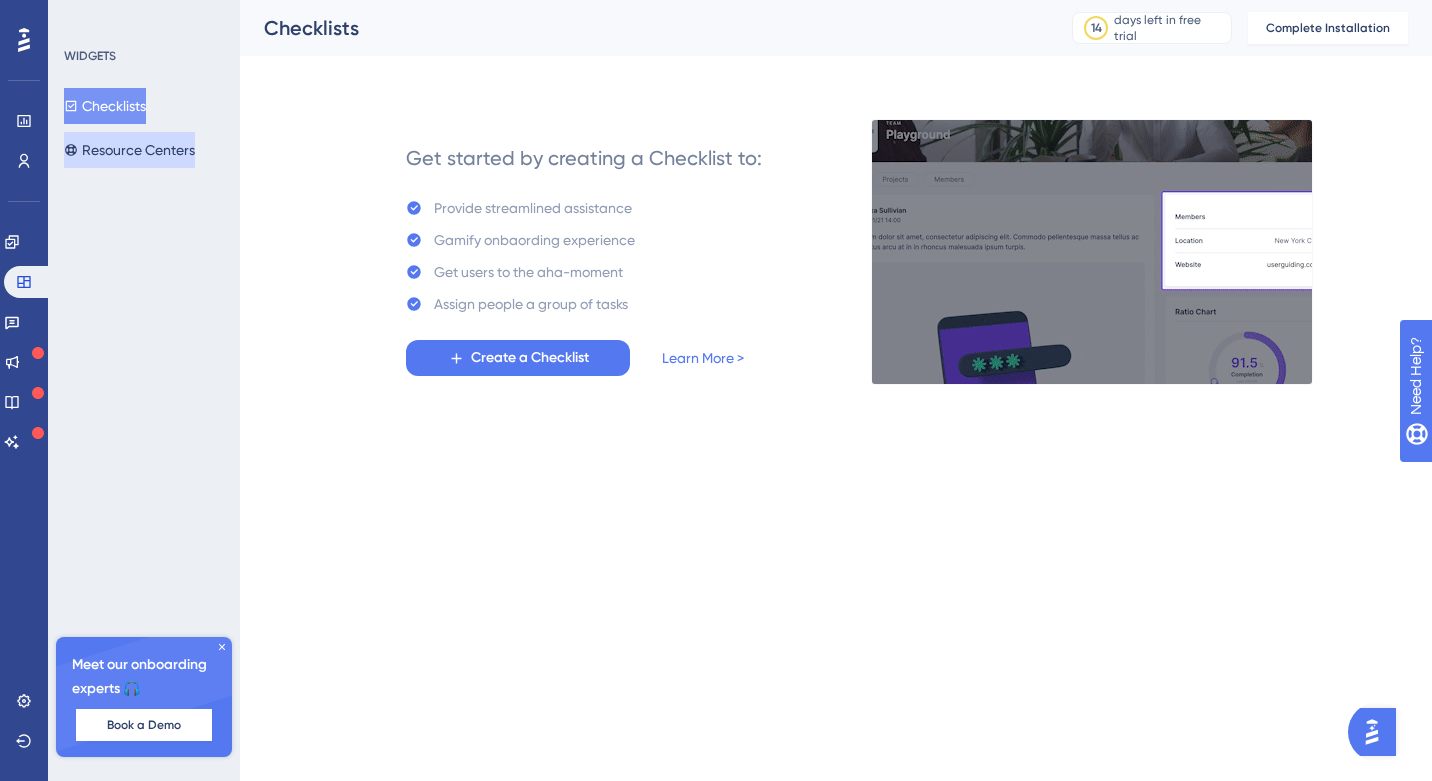 click on "Resource Centers" at bounding box center (129, 150) 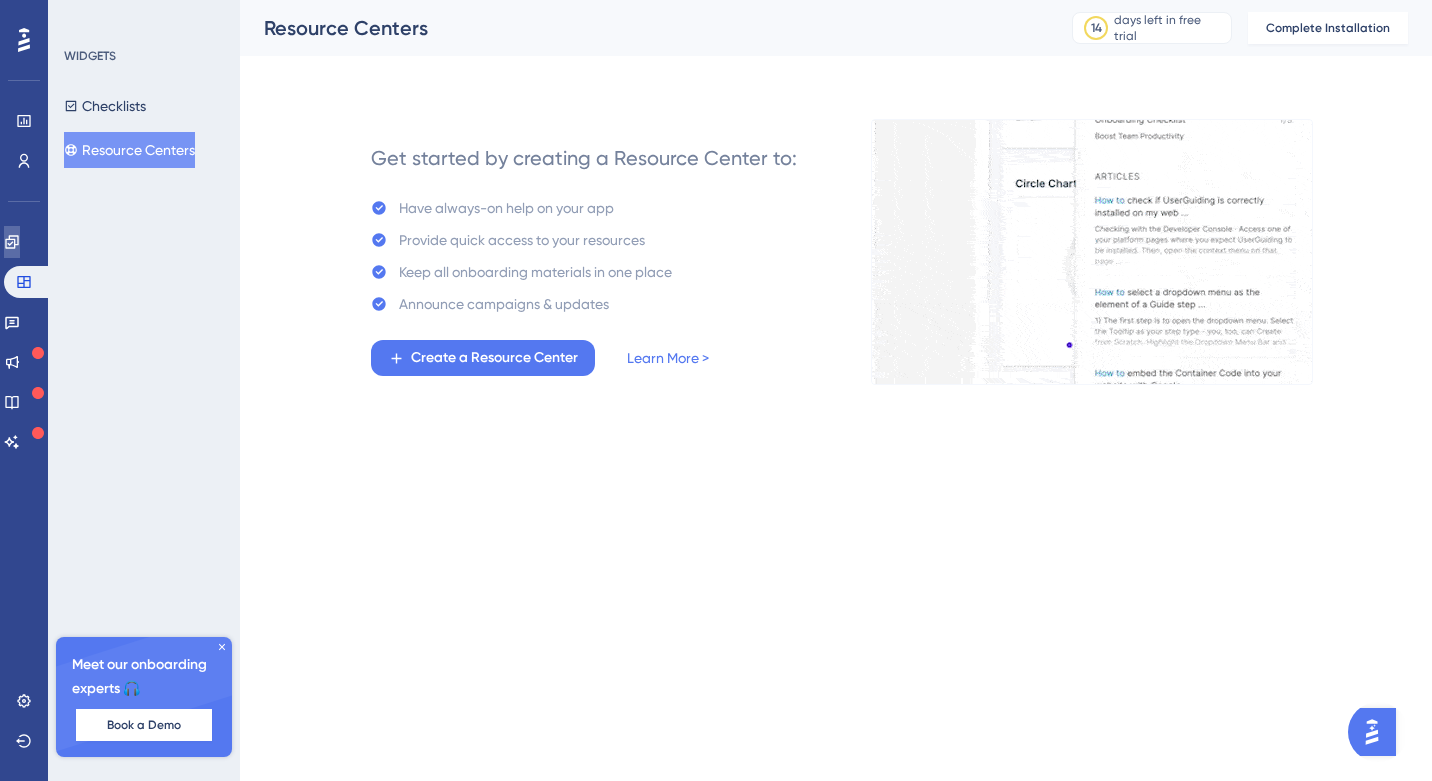click 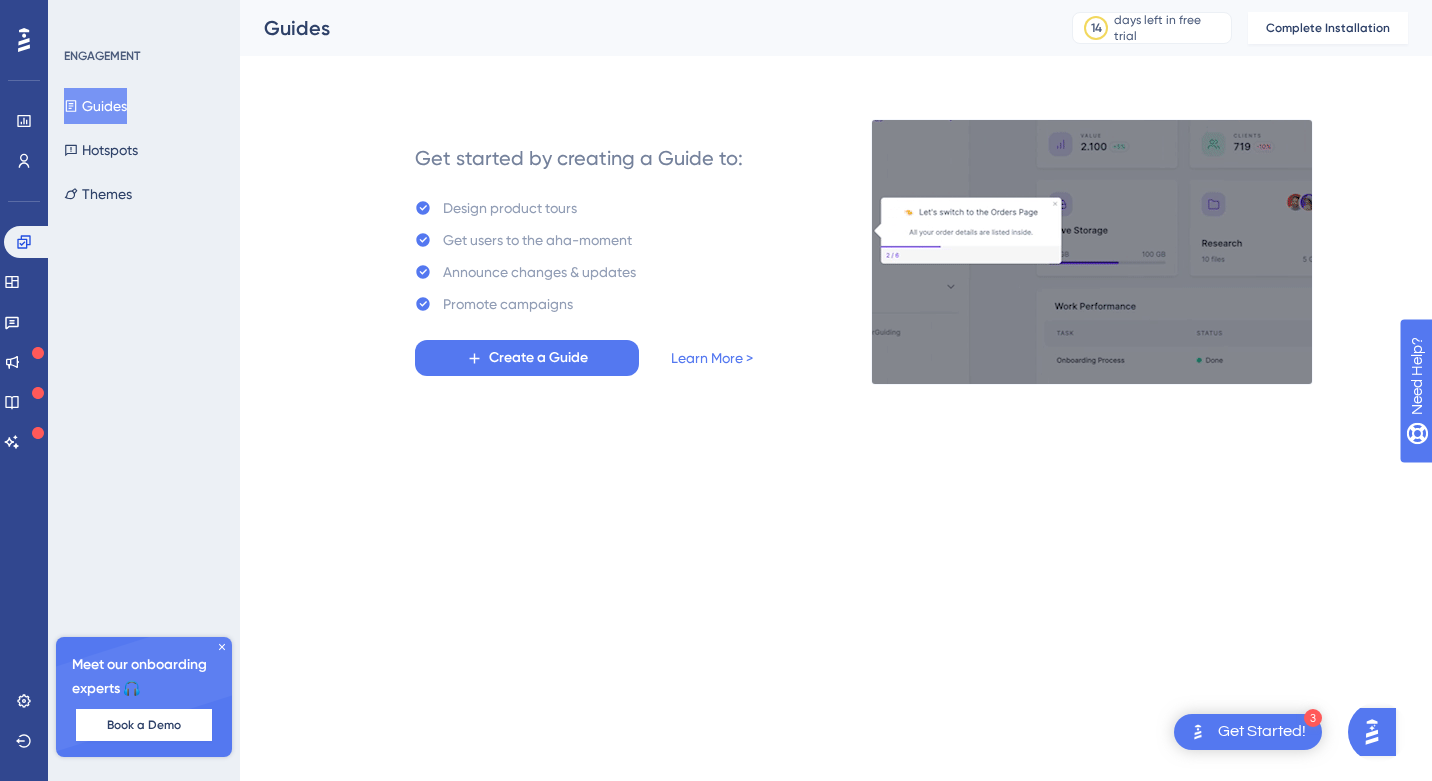 scroll, scrollTop: 0, scrollLeft: 0, axis: both 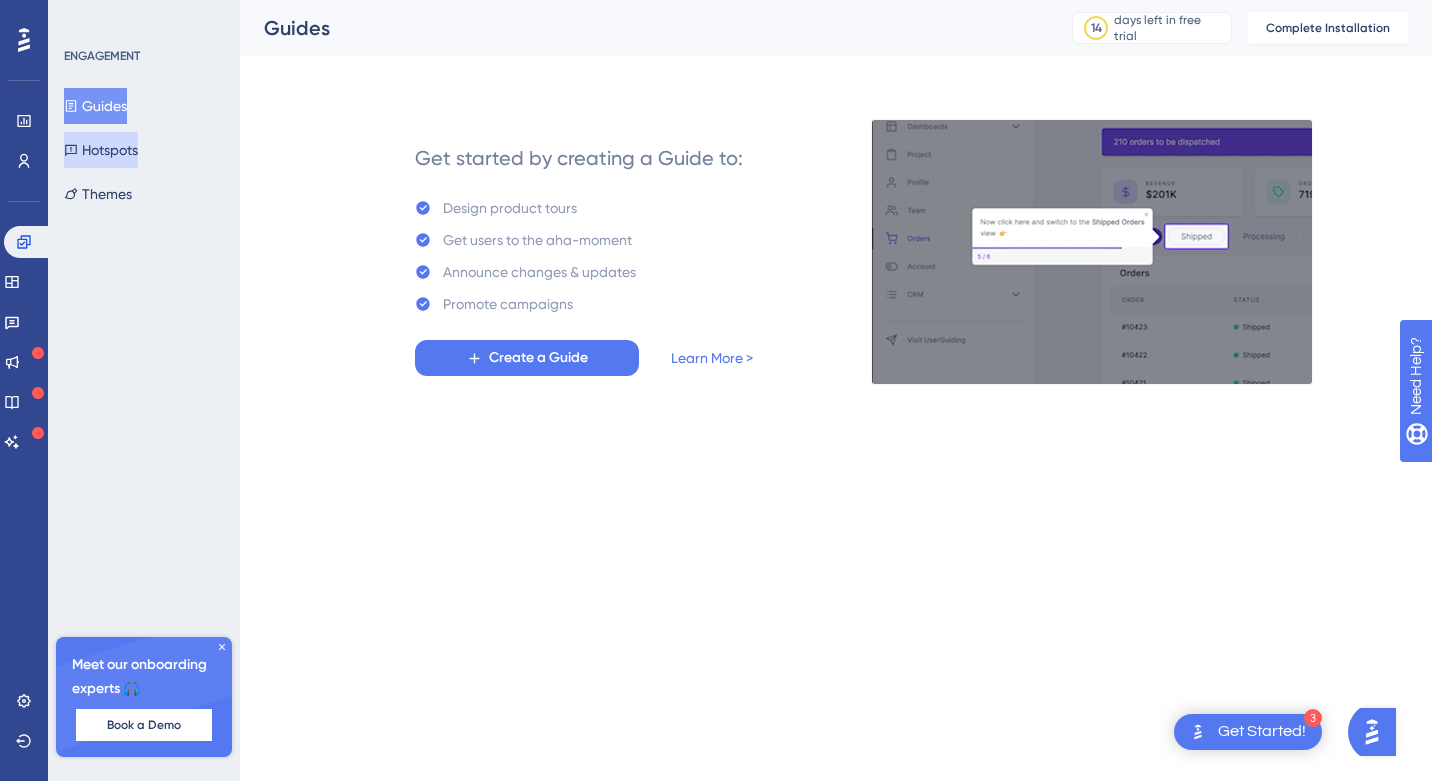 click on "Hotspots" at bounding box center [101, 150] 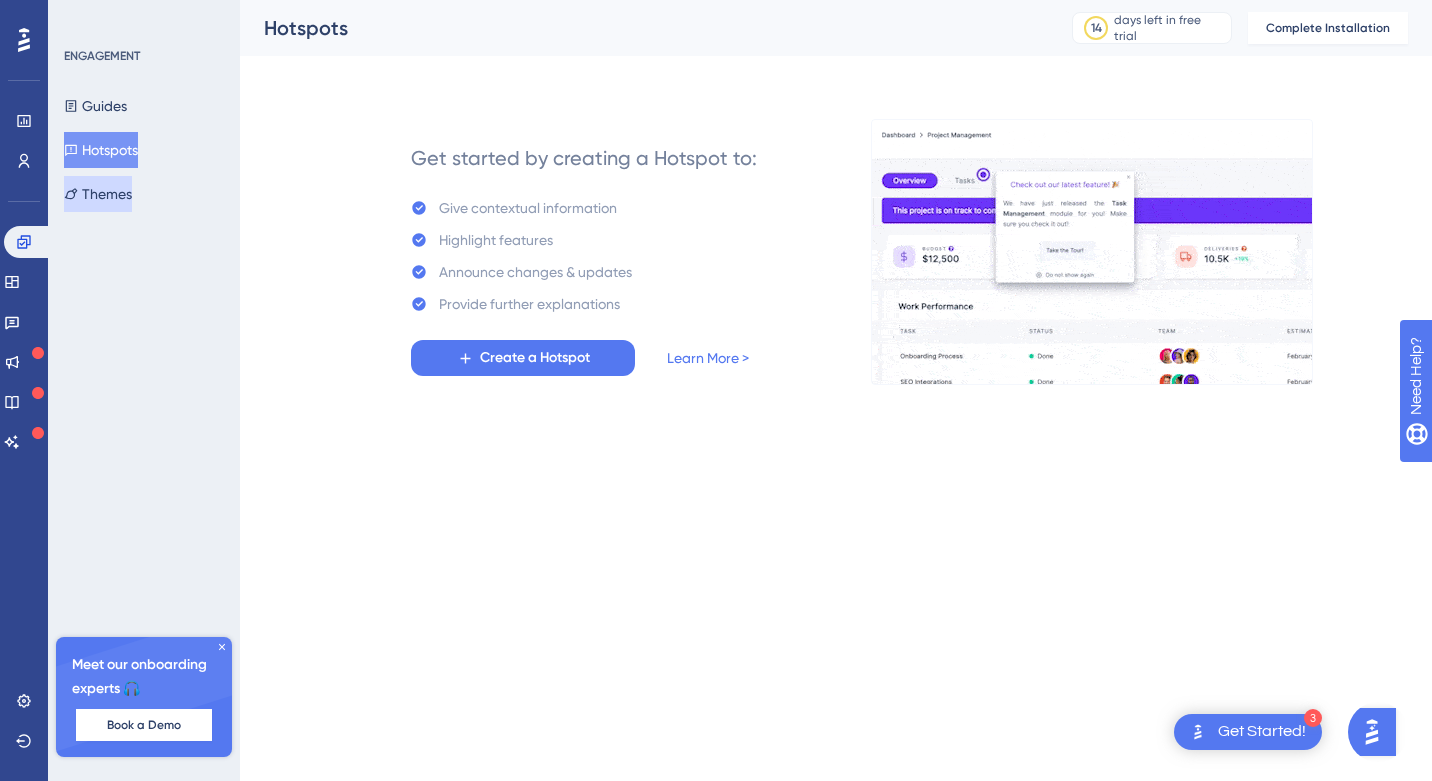 click on "Themes" at bounding box center [98, 194] 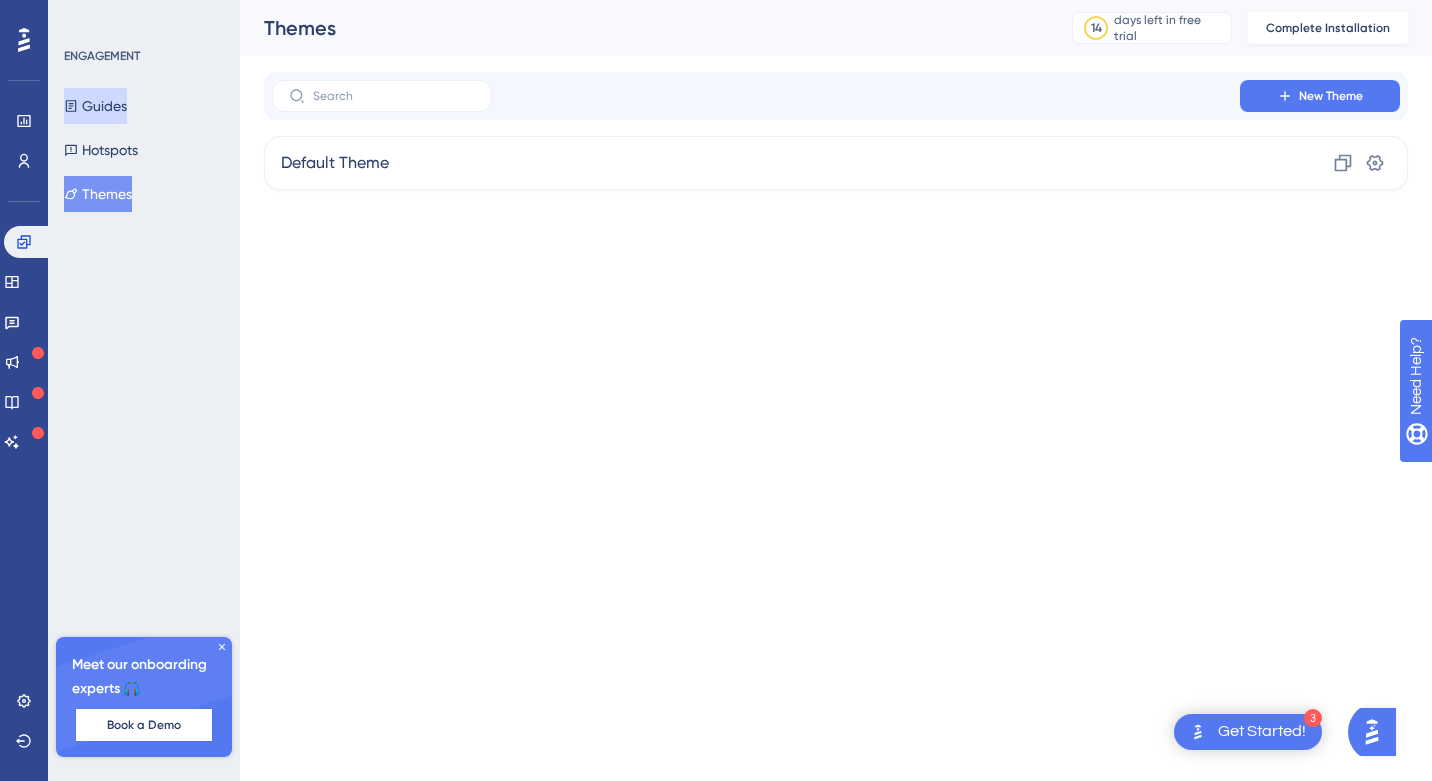 click on "Guides" at bounding box center (95, 106) 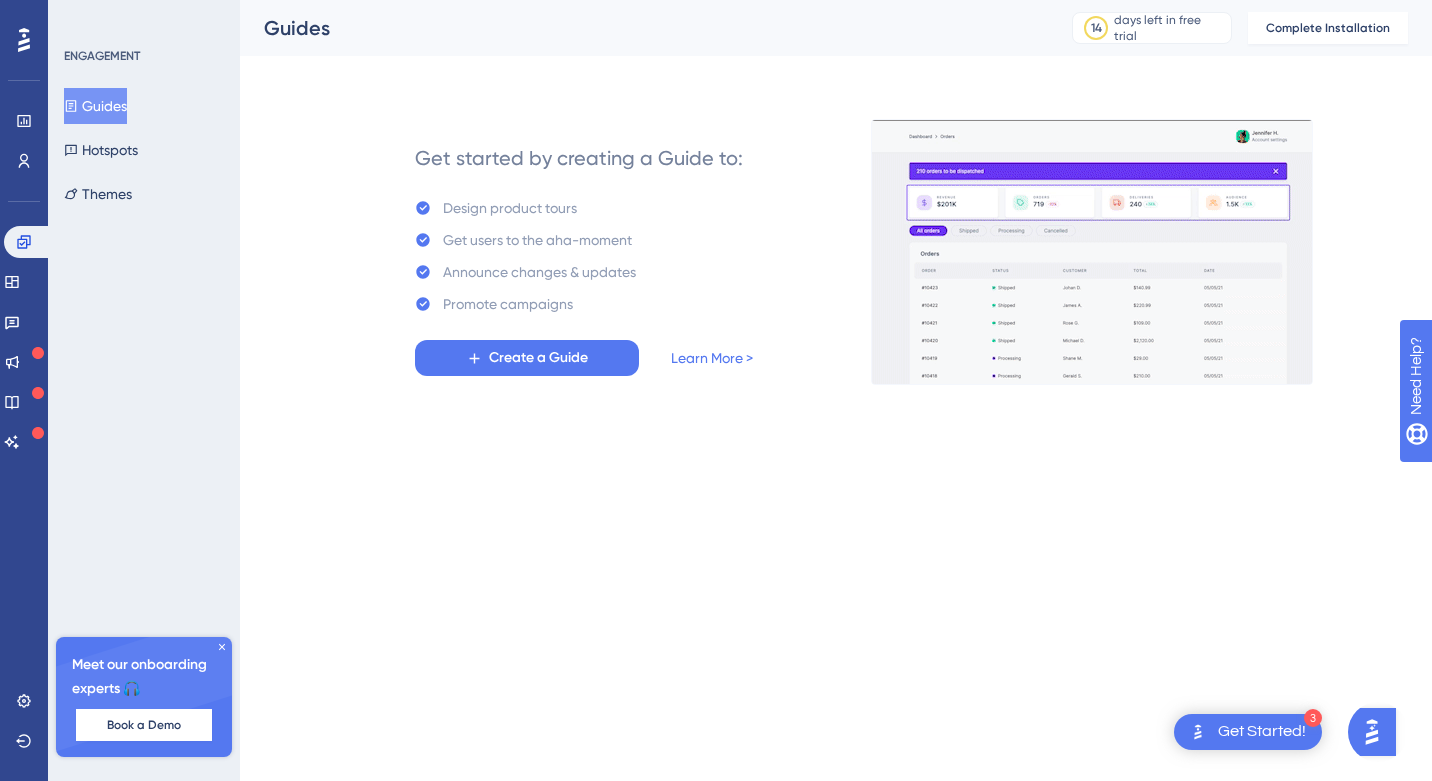 click on "Engagement Widgets Feedback Product Updates Knowledge Base AI Assistant" at bounding box center [24, 317] 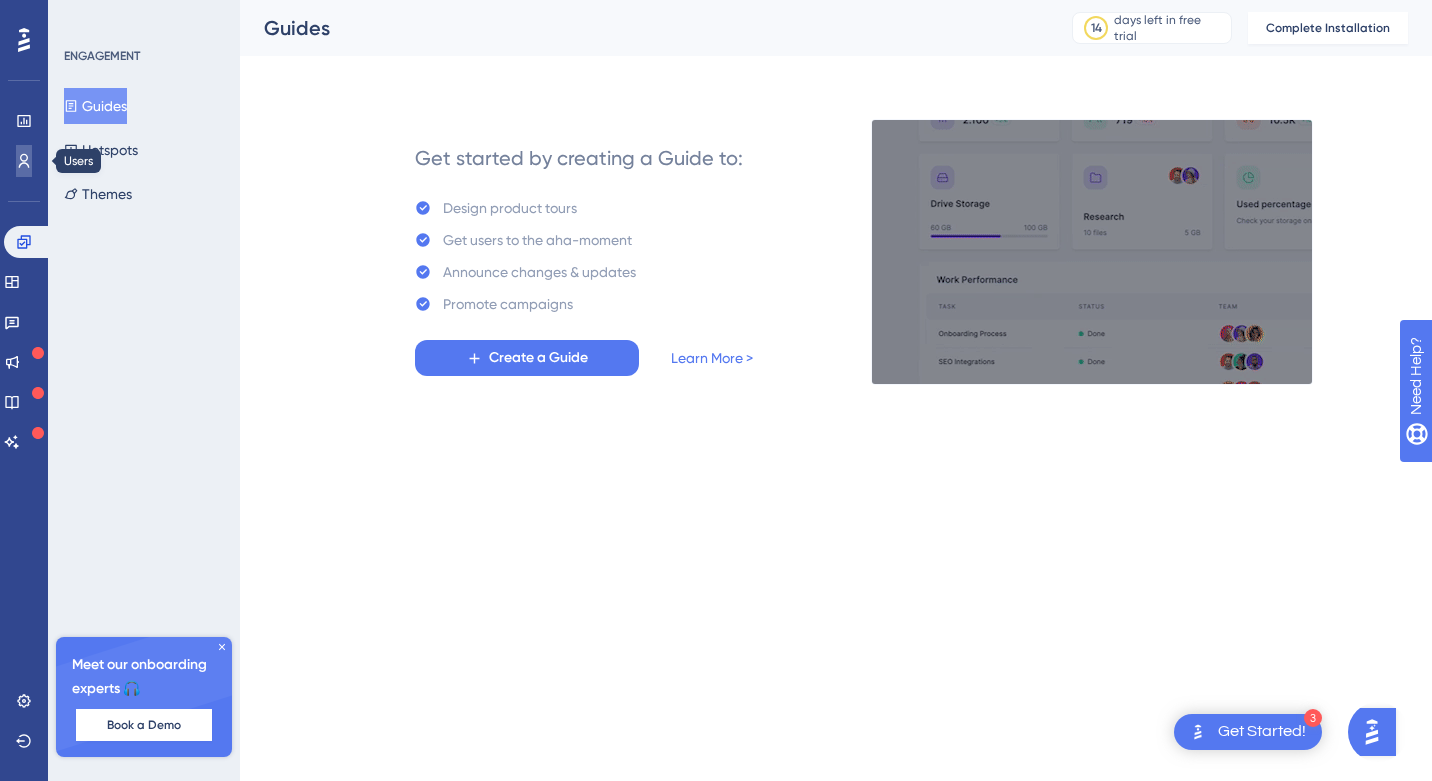 click 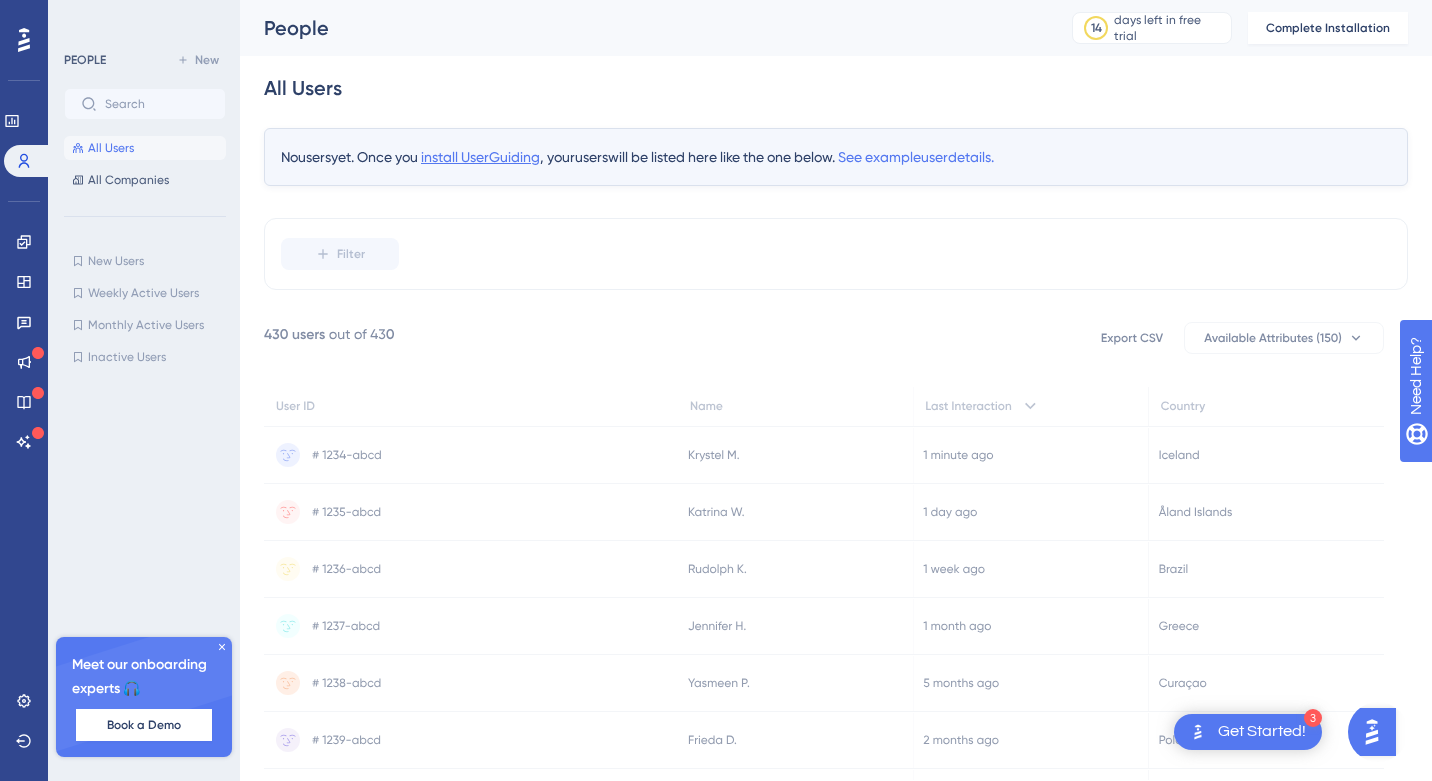 click on "install UserGuiding" at bounding box center (480, 157) 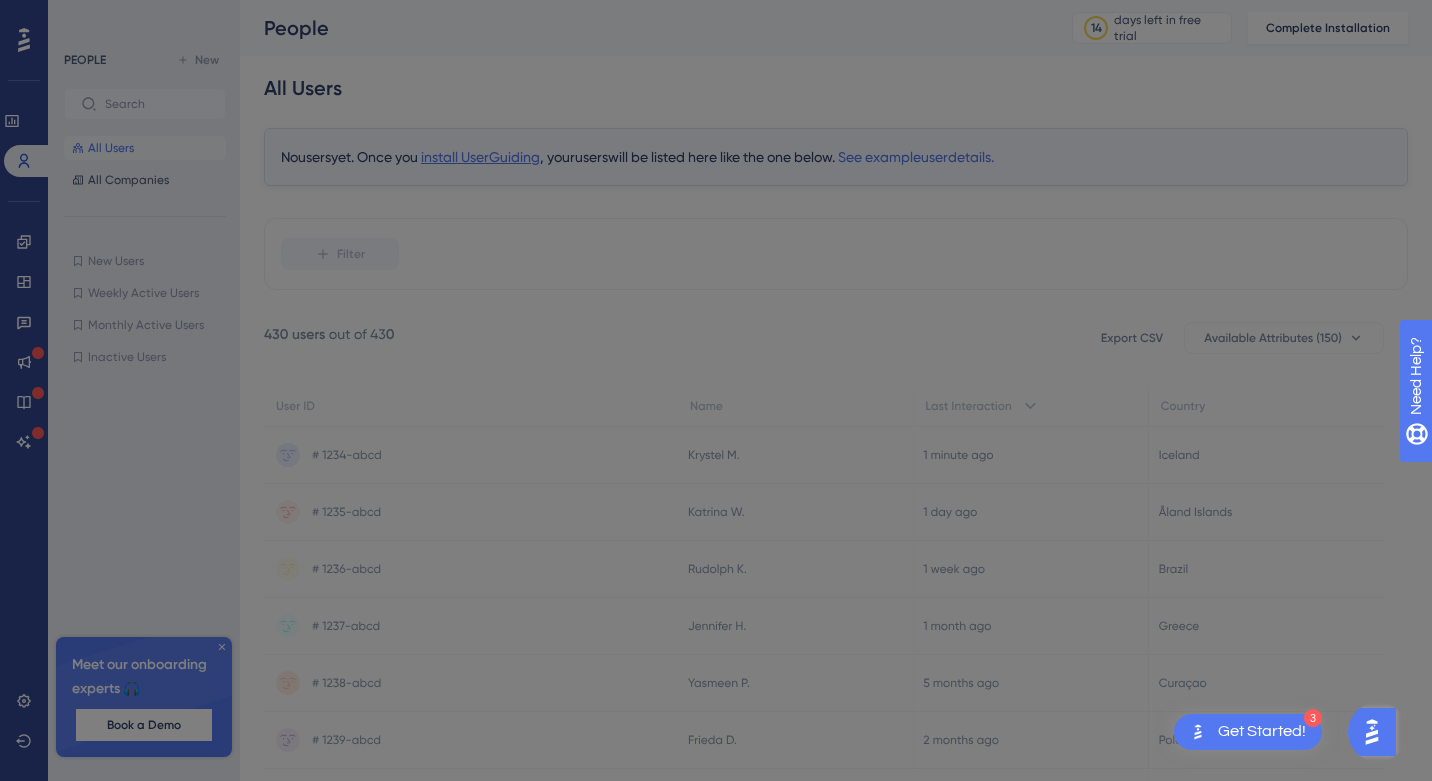 scroll, scrollTop: 0, scrollLeft: 0, axis: both 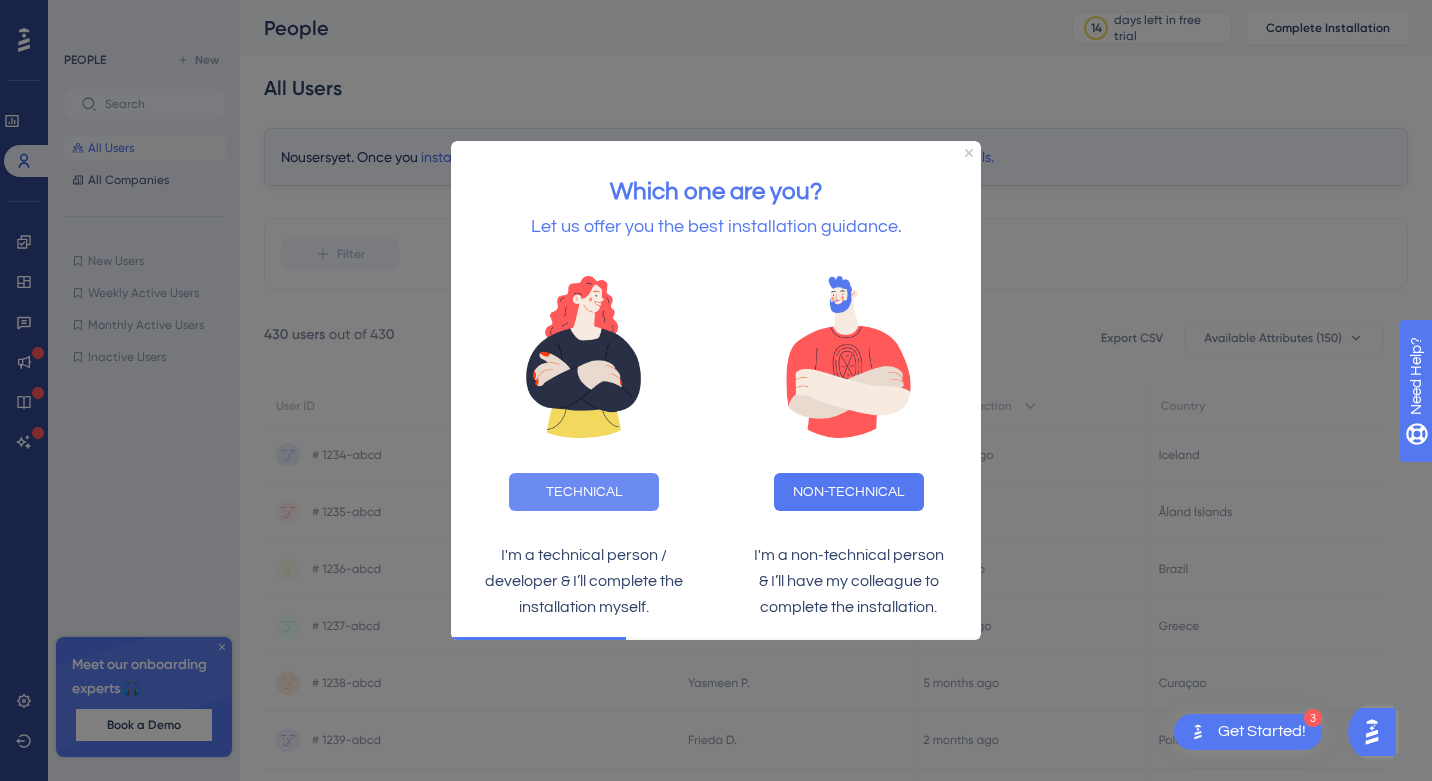 click on "TECHNICAL" at bounding box center (584, 492) 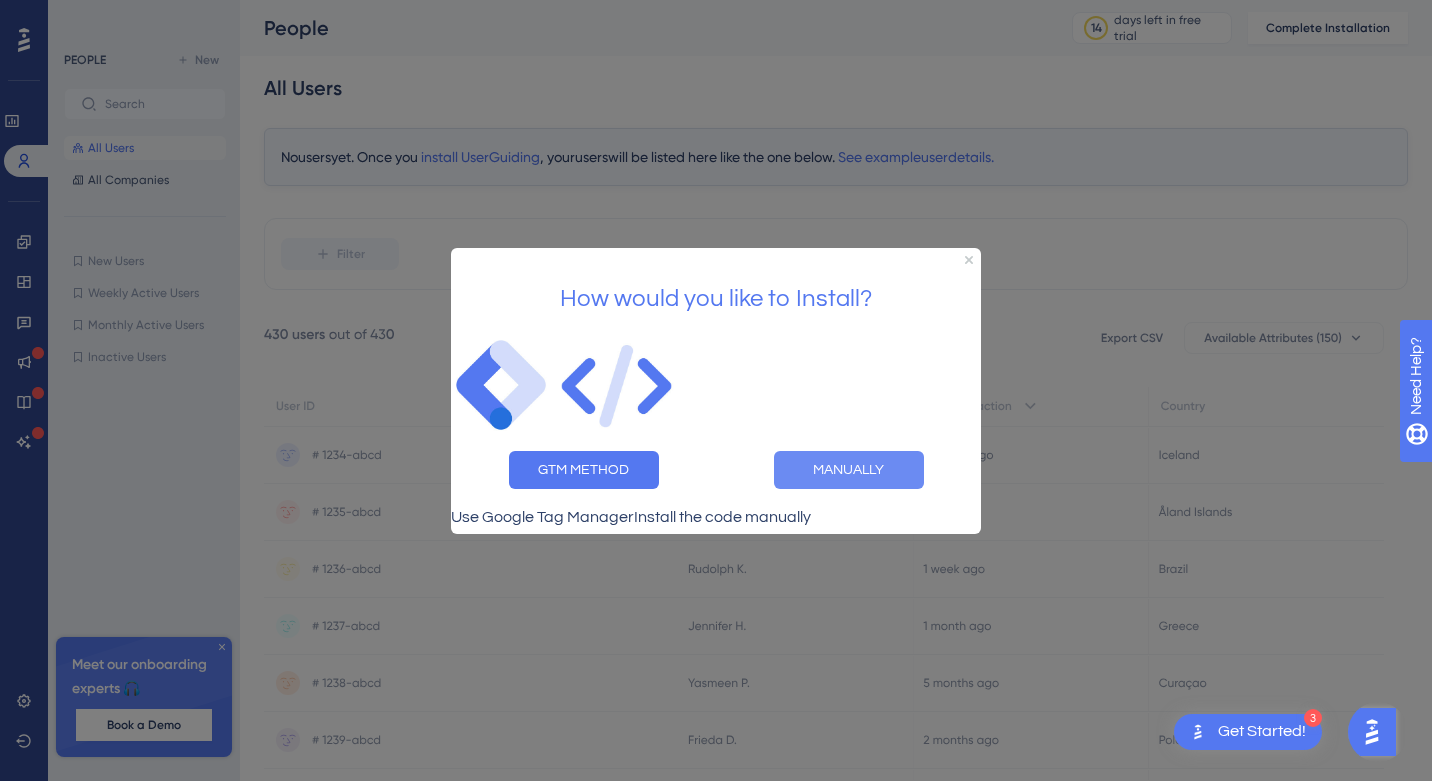click on "MANUALLY" at bounding box center (849, 469) 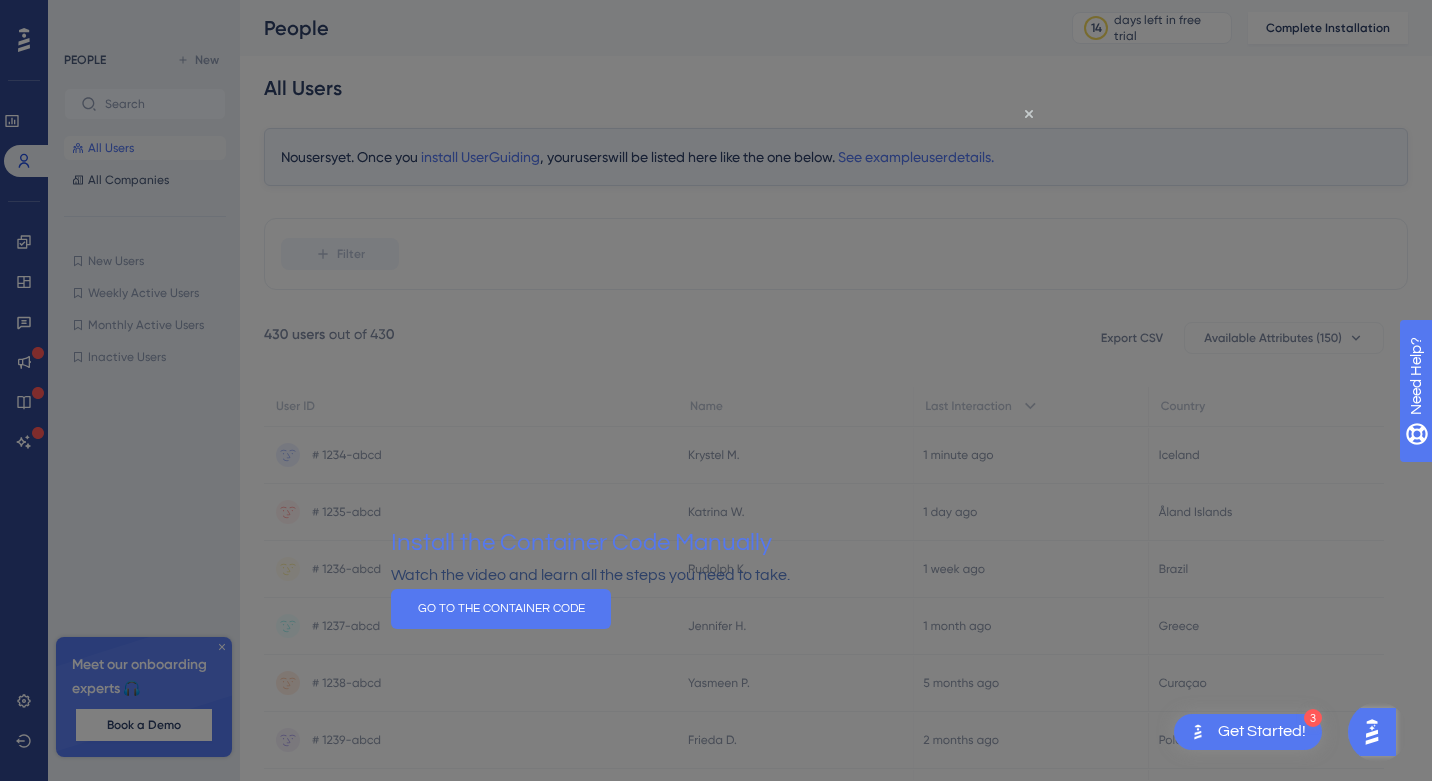 scroll, scrollTop: 0, scrollLeft: 0, axis: both 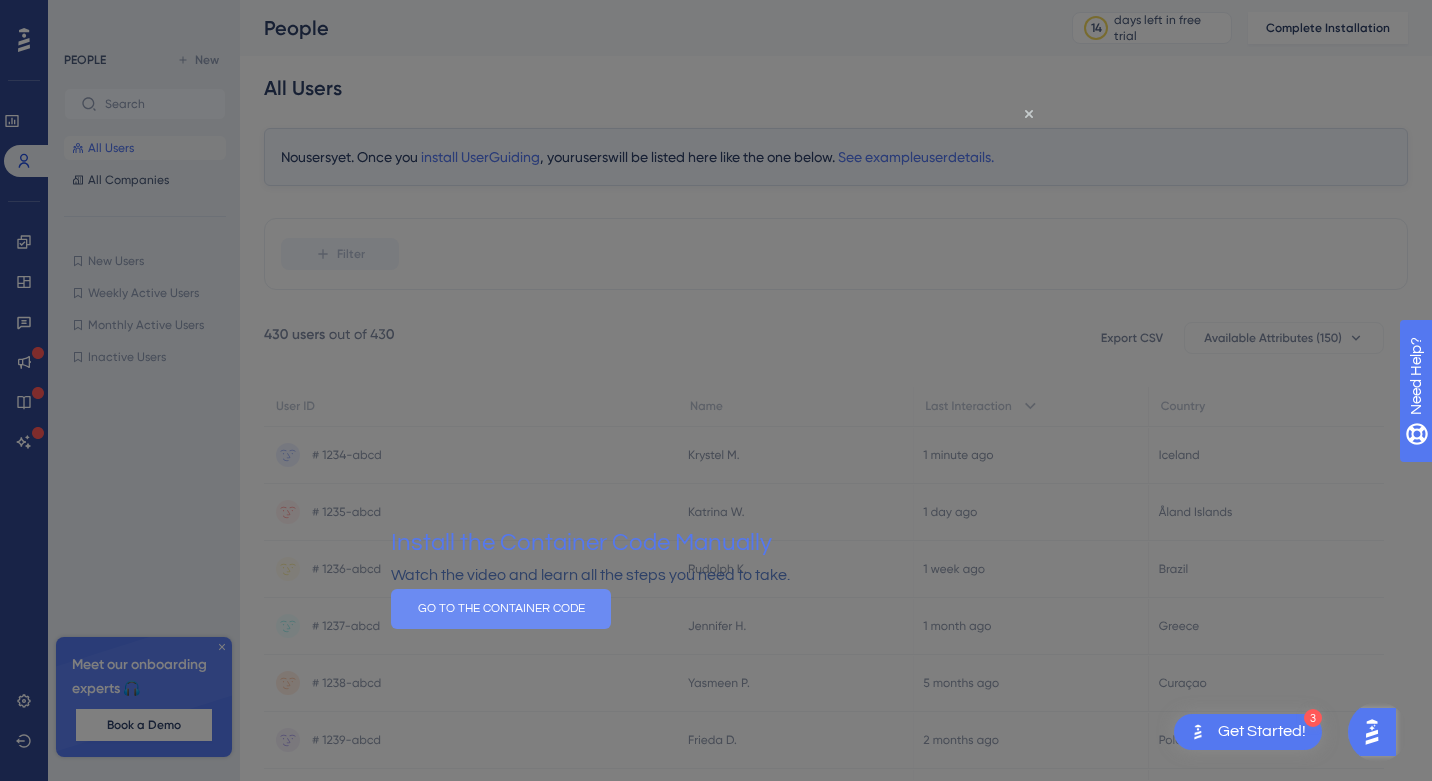 click on "GO TO THE CONTAINER CODE" at bounding box center [501, 608] 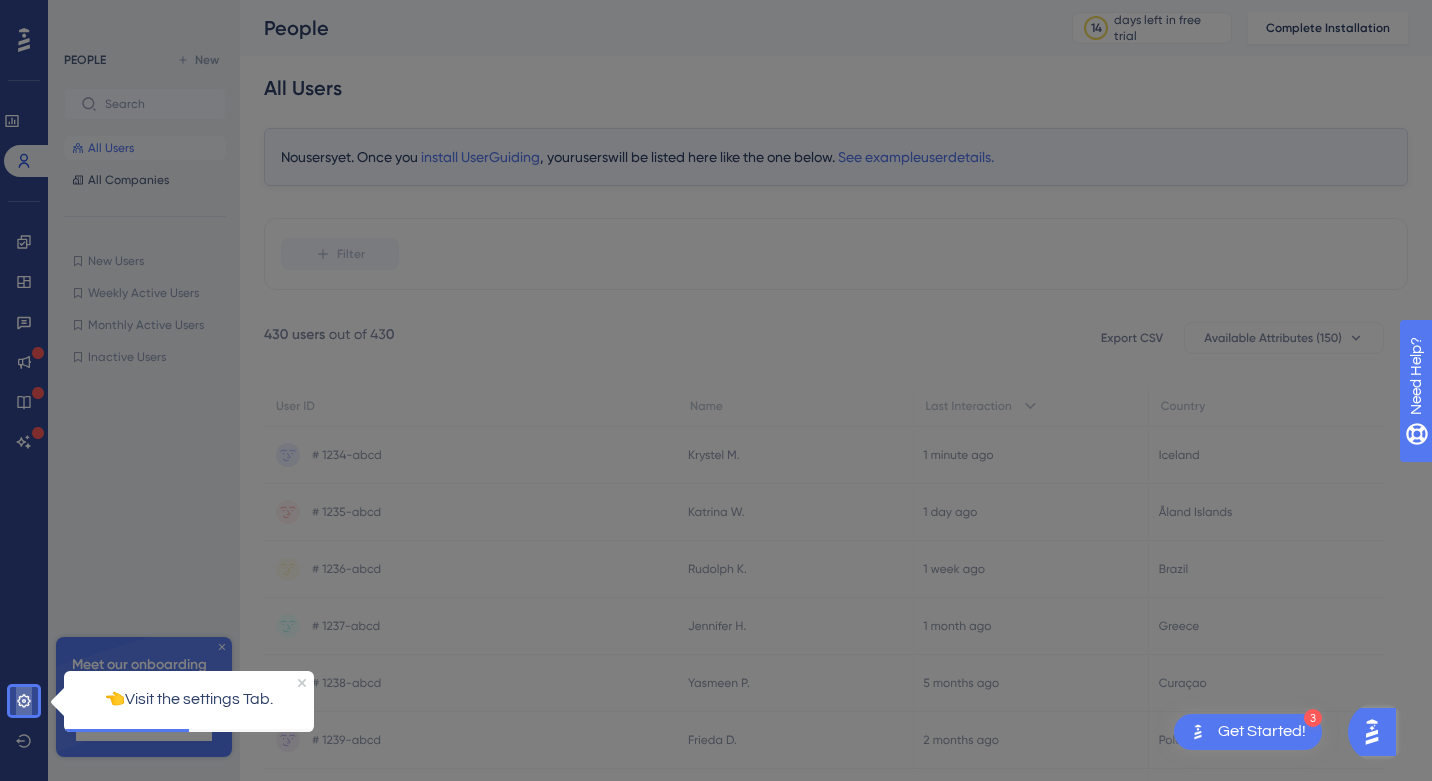 click 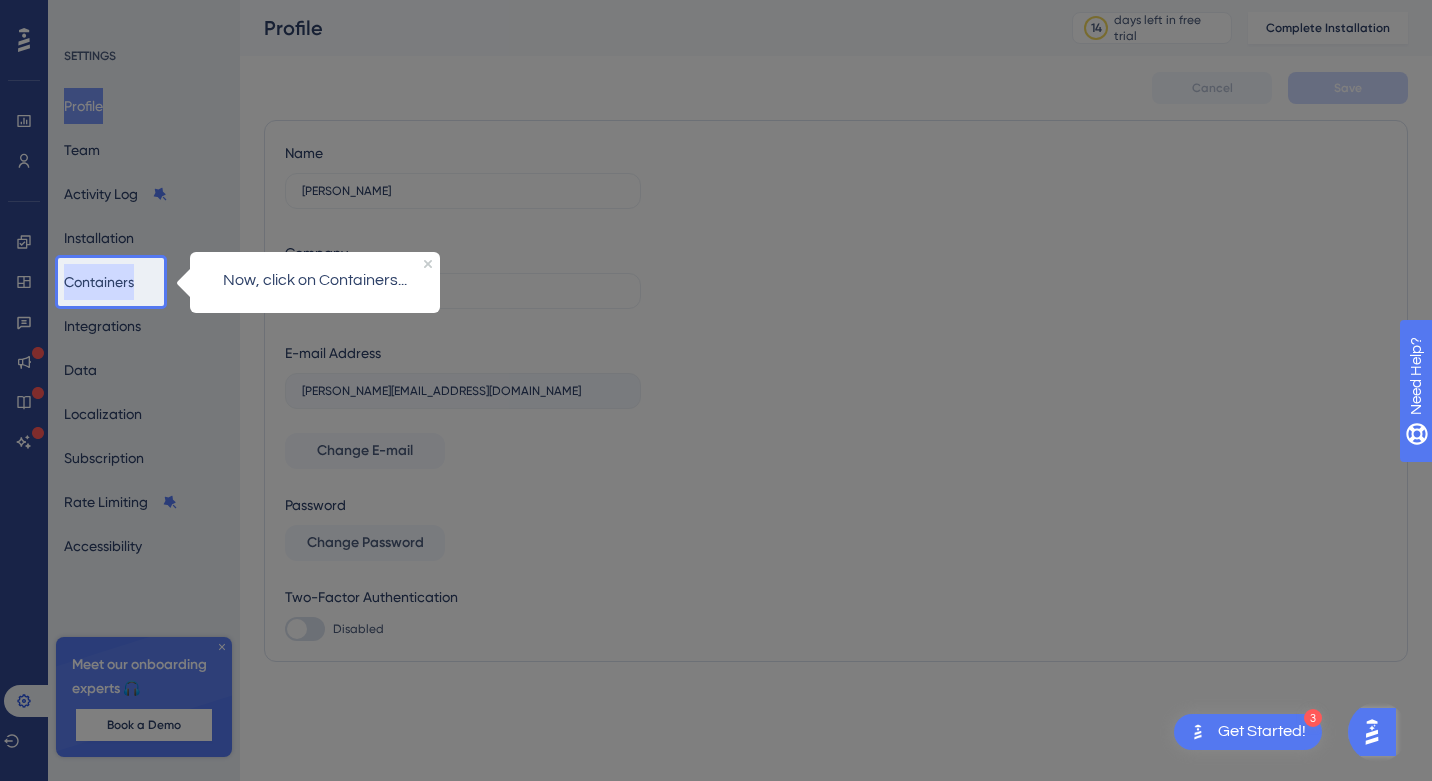 click on "Containers" at bounding box center [99, 282] 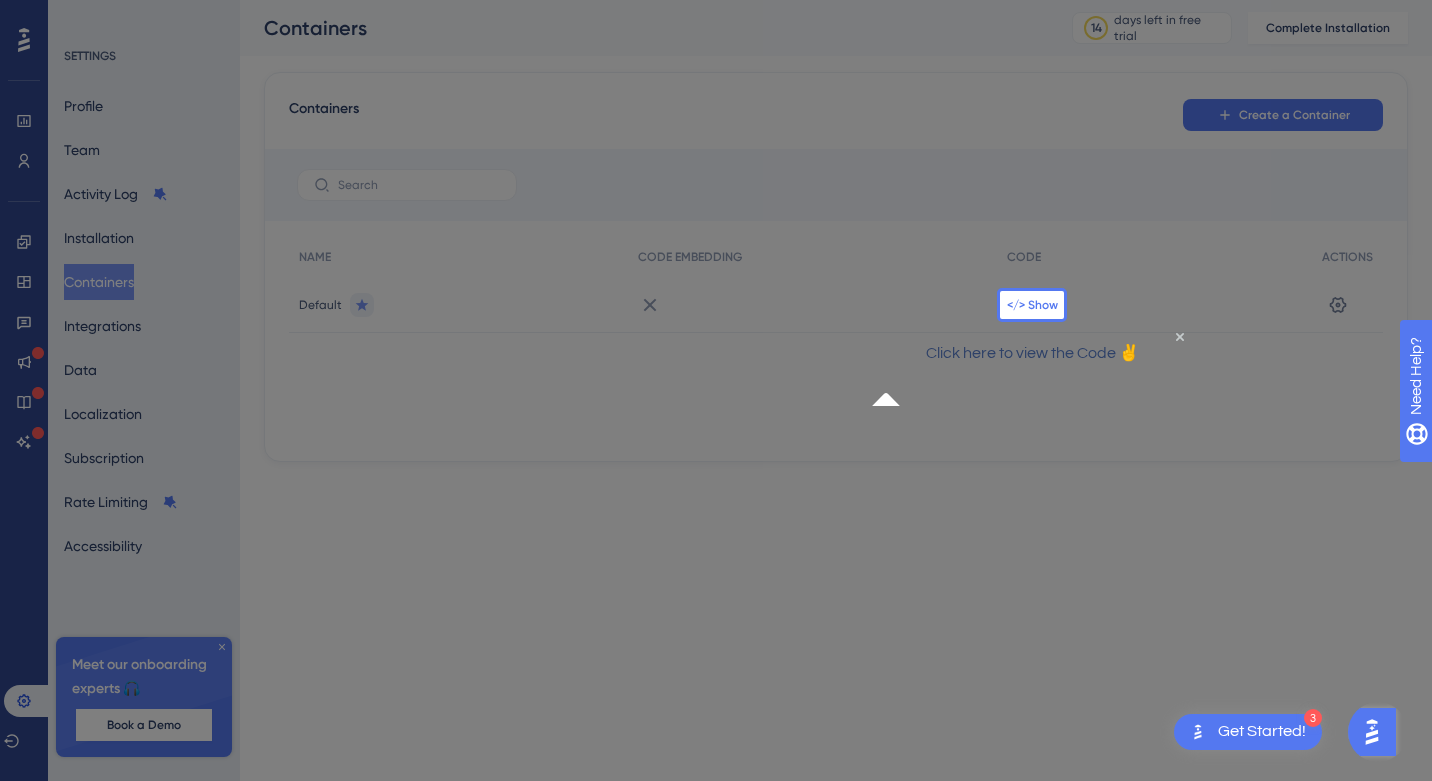 click on "</> Show" at bounding box center [1032, 305] 